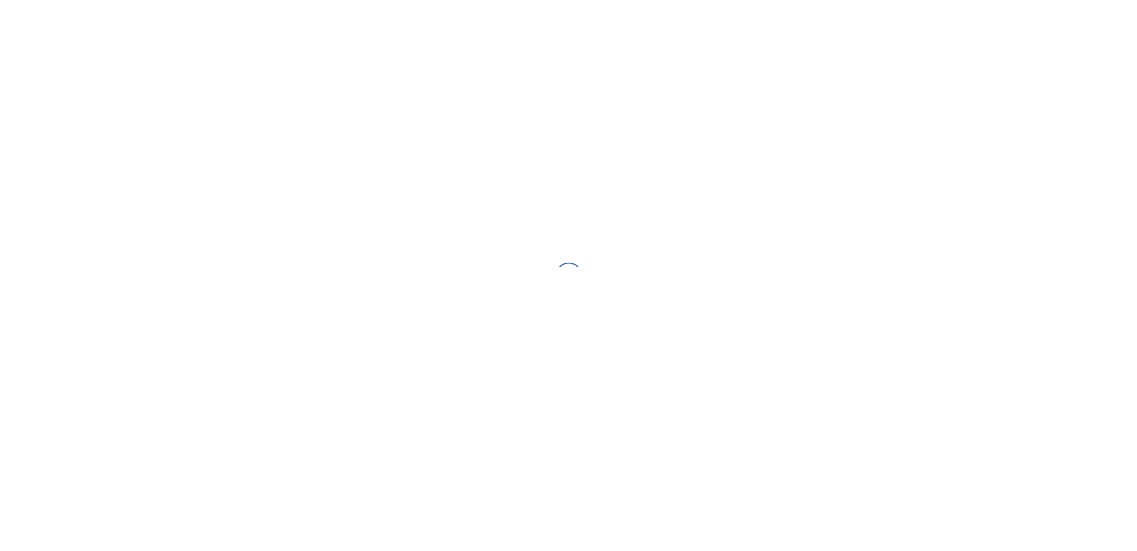 scroll, scrollTop: 0, scrollLeft: 0, axis: both 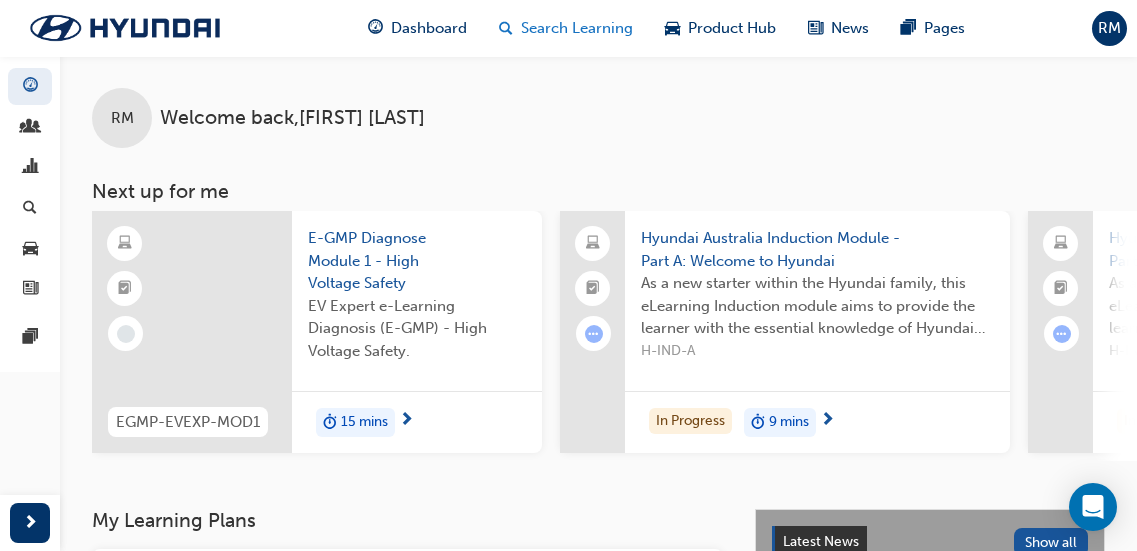 click on "Search Learning" at bounding box center (566, 28) 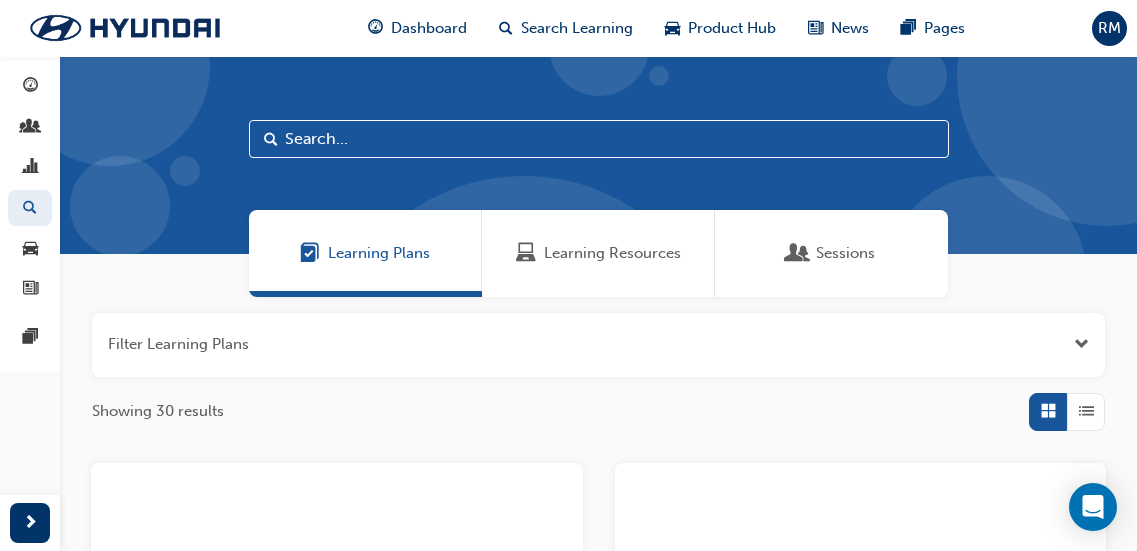 click at bounding box center [599, 139] 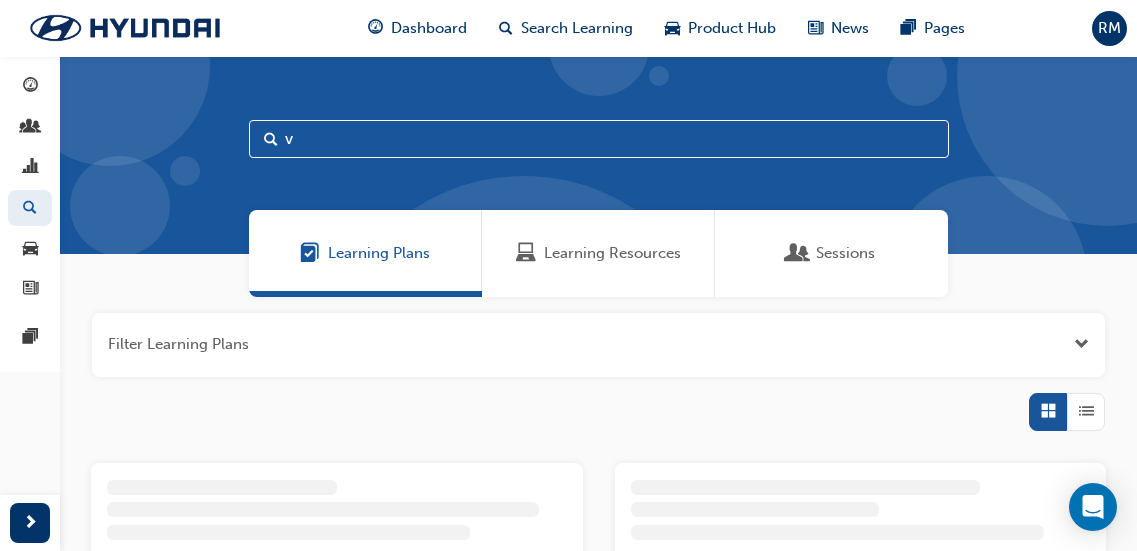 click on "Learning Resources" at bounding box center [612, 253] 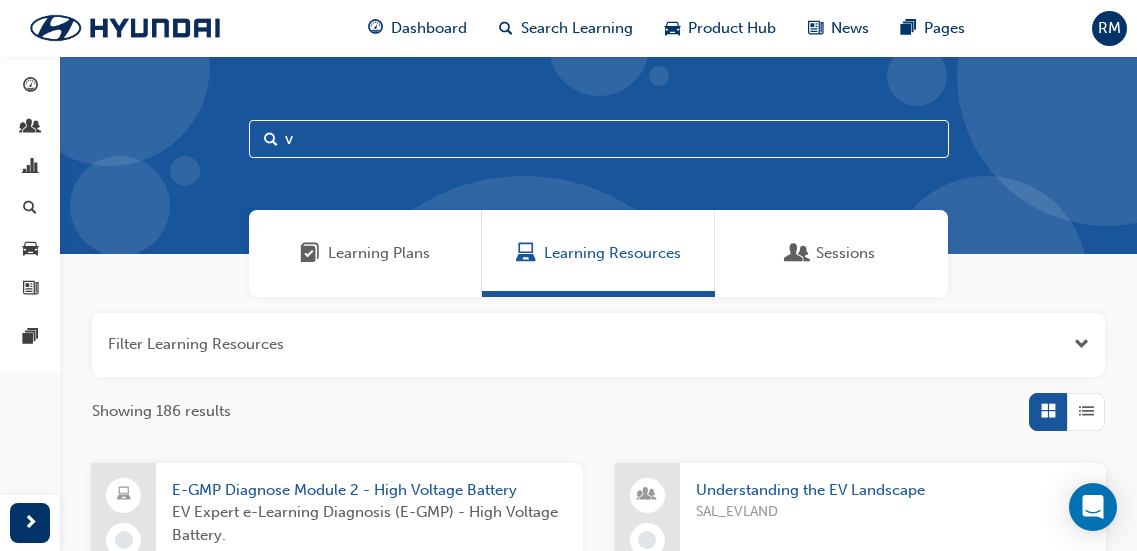drag, startPoint x: 325, startPoint y: 143, endPoint x: 248, endPoint y: 135, distance: 77.41447 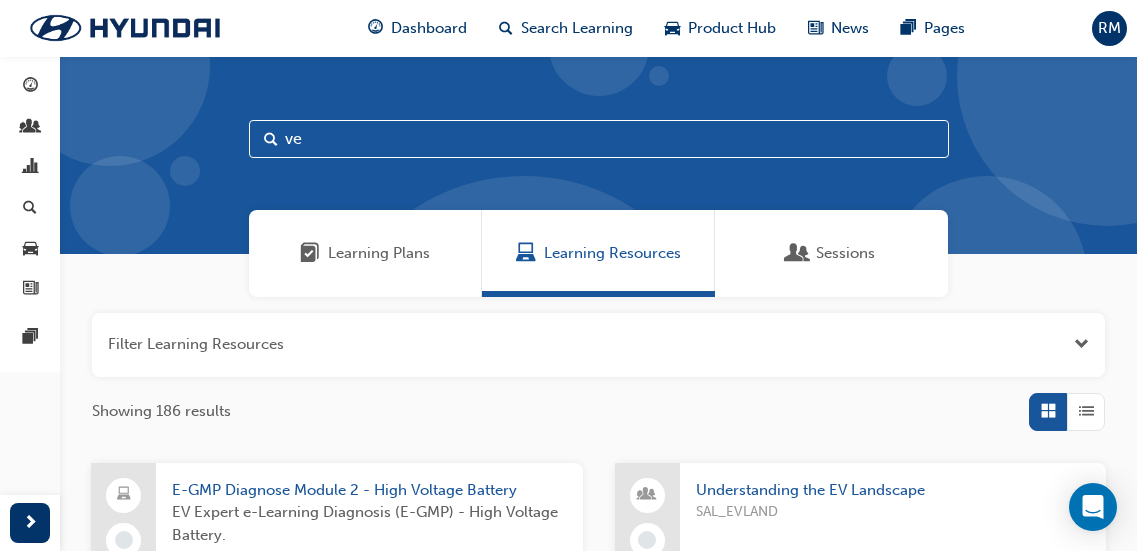 type on "v" 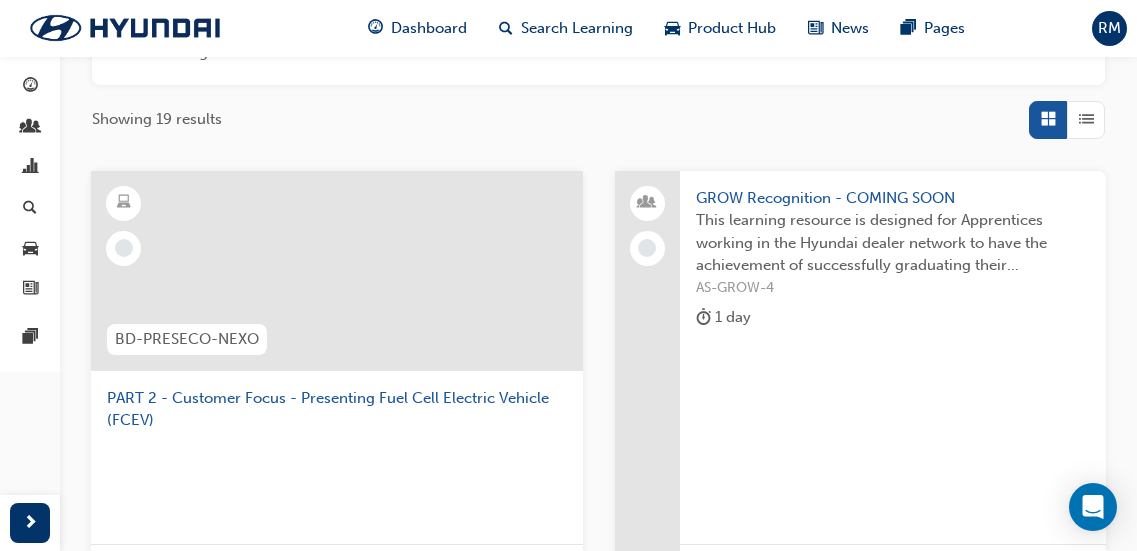 scroll, scrollTop: 300, scrollLeft: 0, axis: vertical 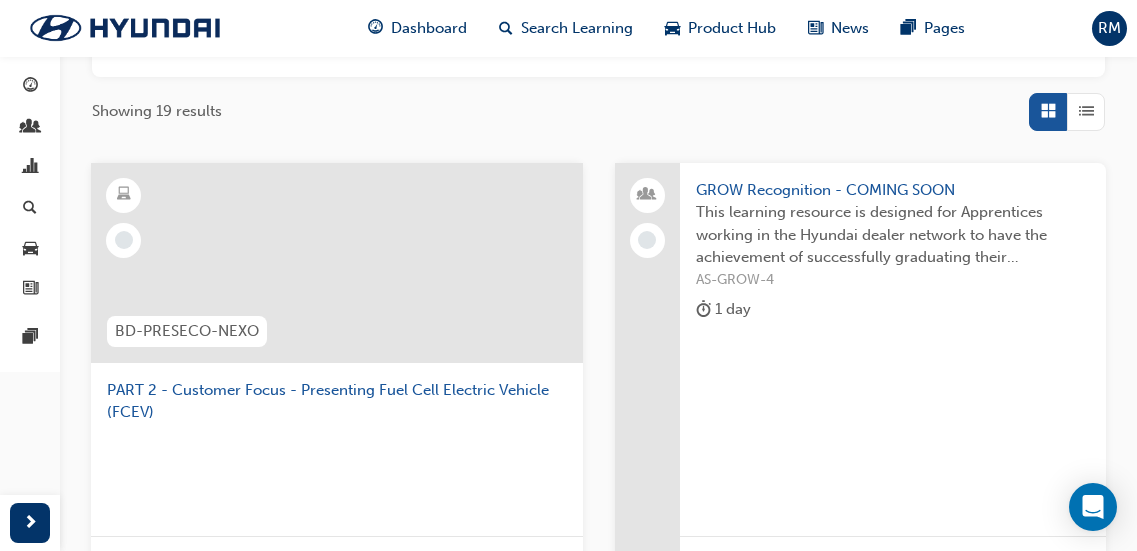 type on "eco" 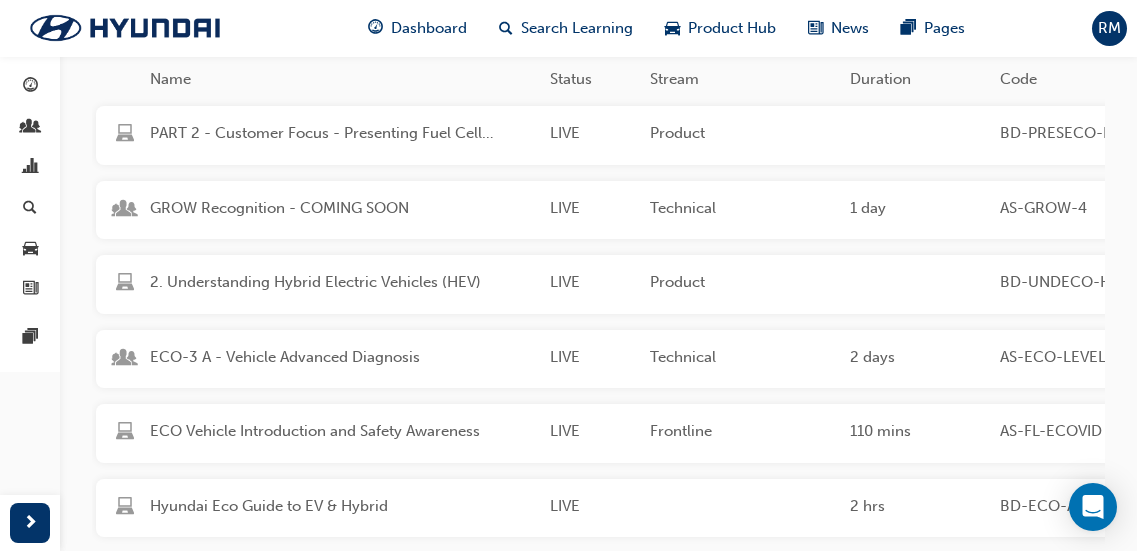 scroll, scrollTop: 400, scrollLeft: 0, axis: vertical 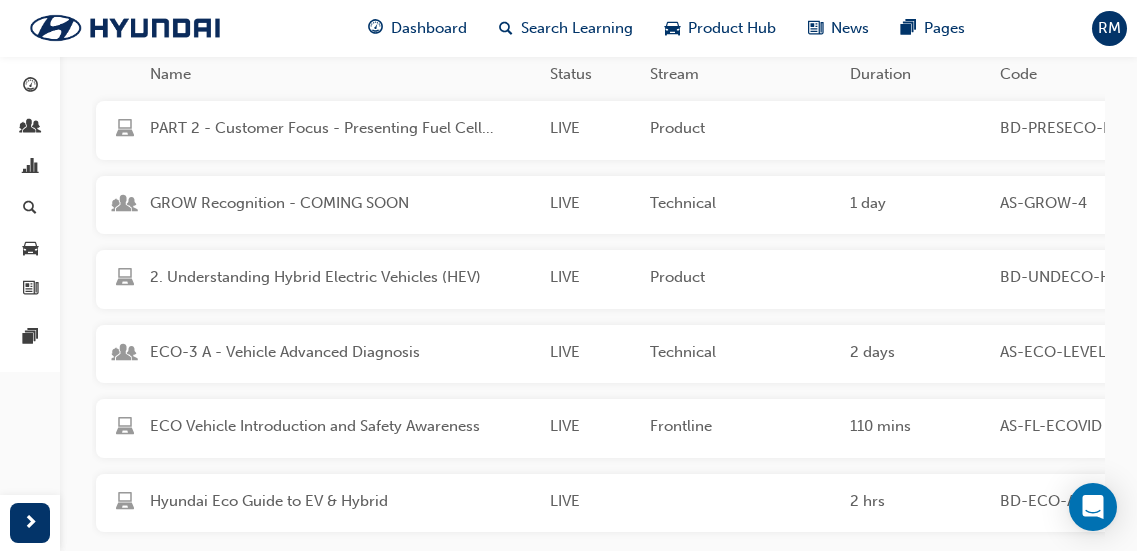 click on "ECO-3 A - Vehicle Advanced Diagnosis" at bounding box center (342, 354) 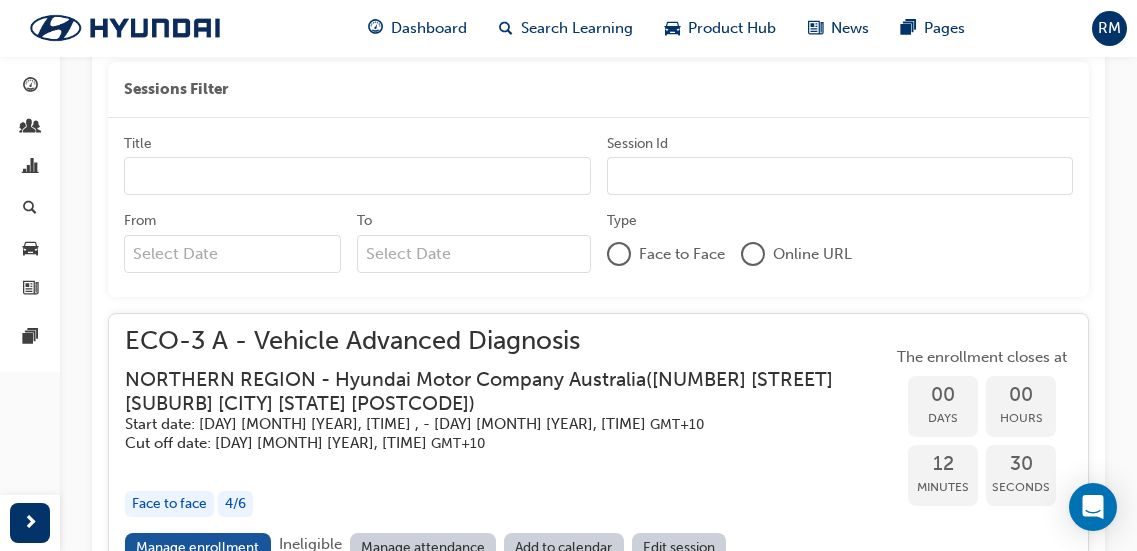 scroll, scrollTop: 1809, scrollLeft: 0, axis: vertical 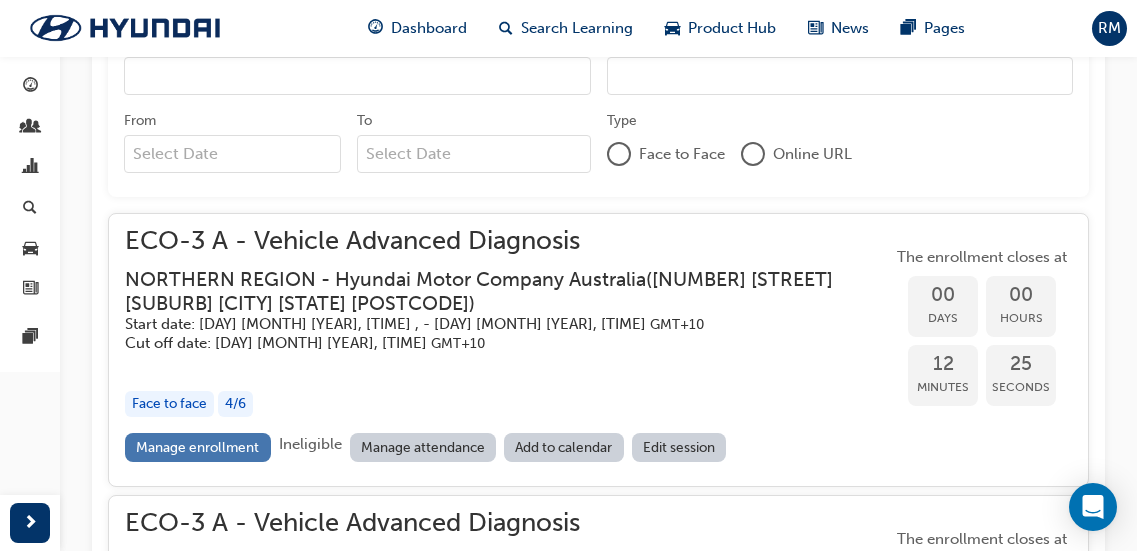 click on "Manage enrollment" at bounding box center (198, 447) 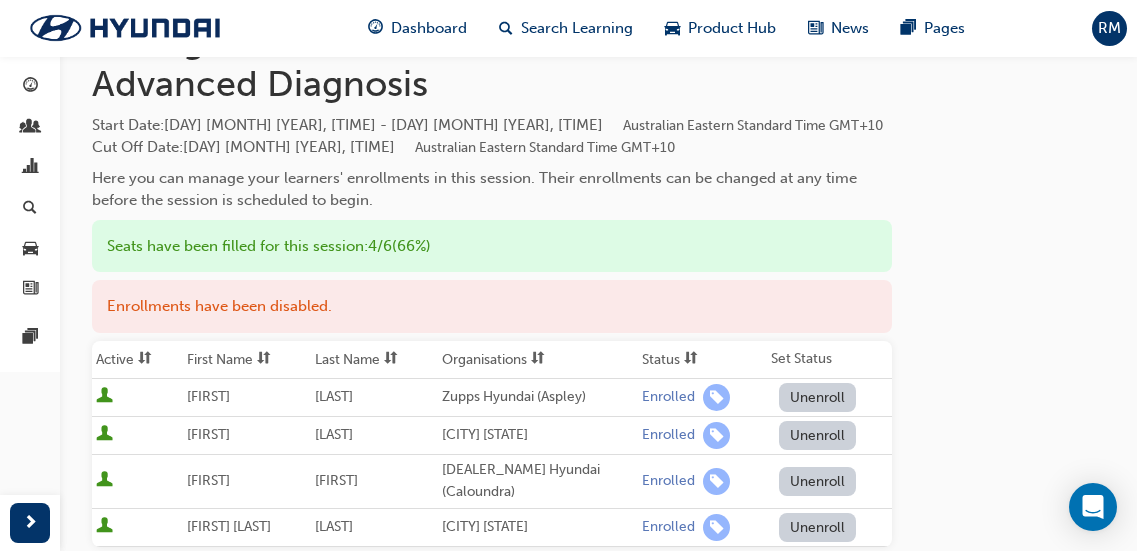 scroll, scrollTop: 200, scrollLeft: 0, axis: vertical 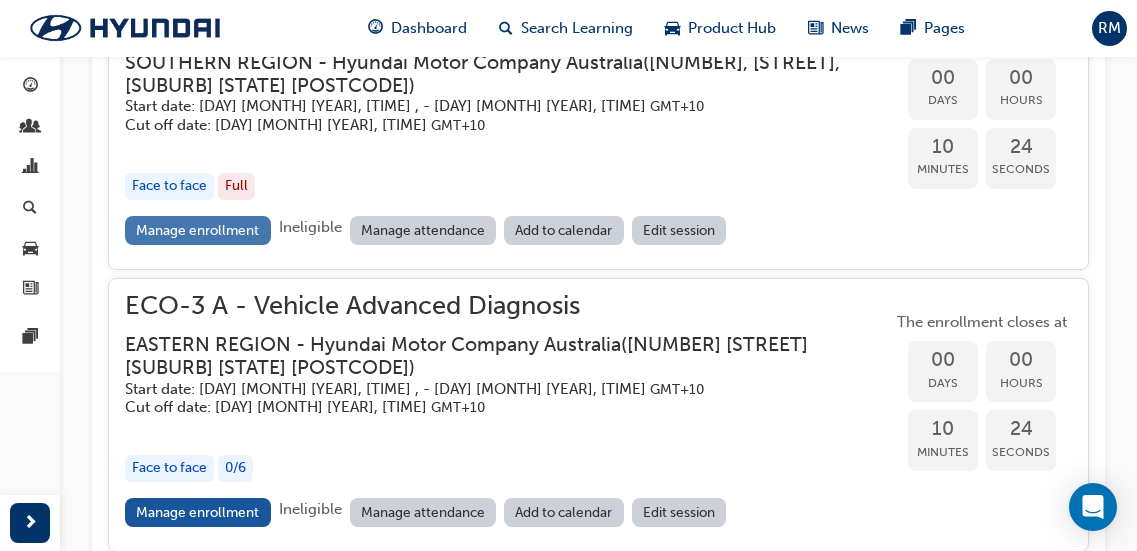 click on "Manage enrollment" at bounding box center (198, 230) 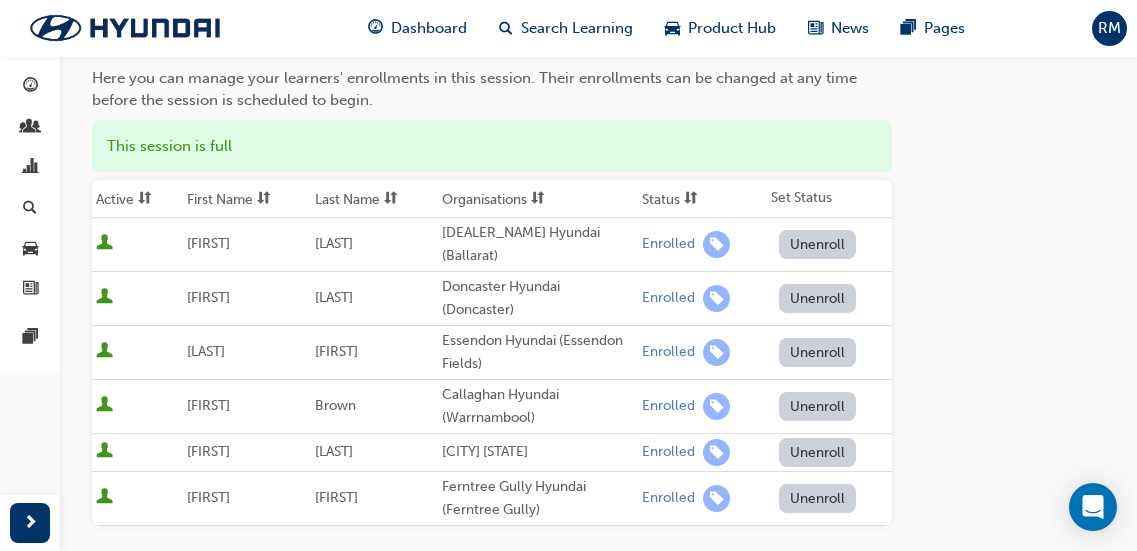 scroll, scrollTop: 300, scrollLeft: 0, axis: vertical 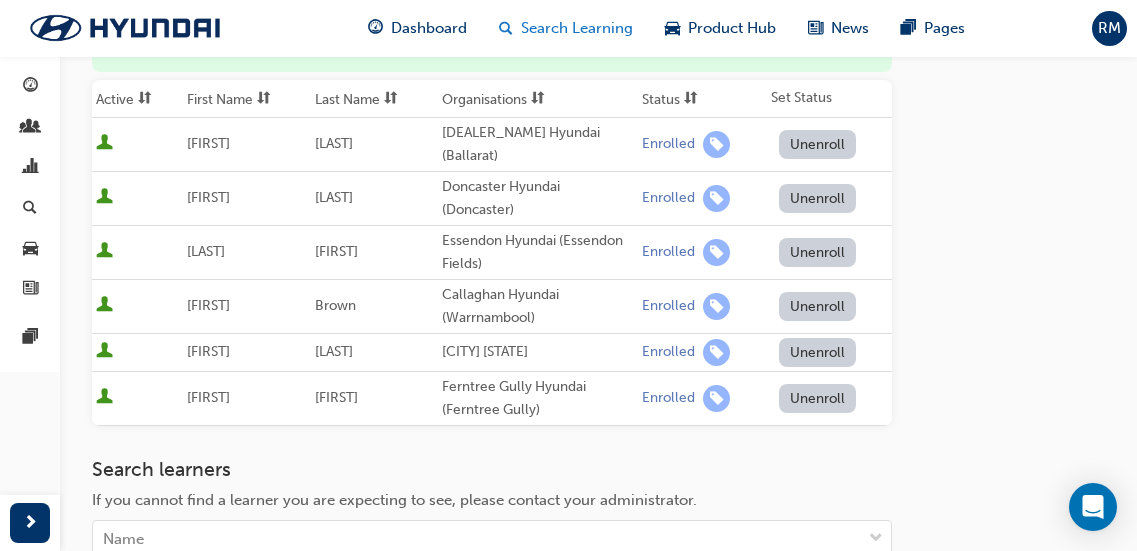 click on "Search Learning" at bounding box center [577, 28] 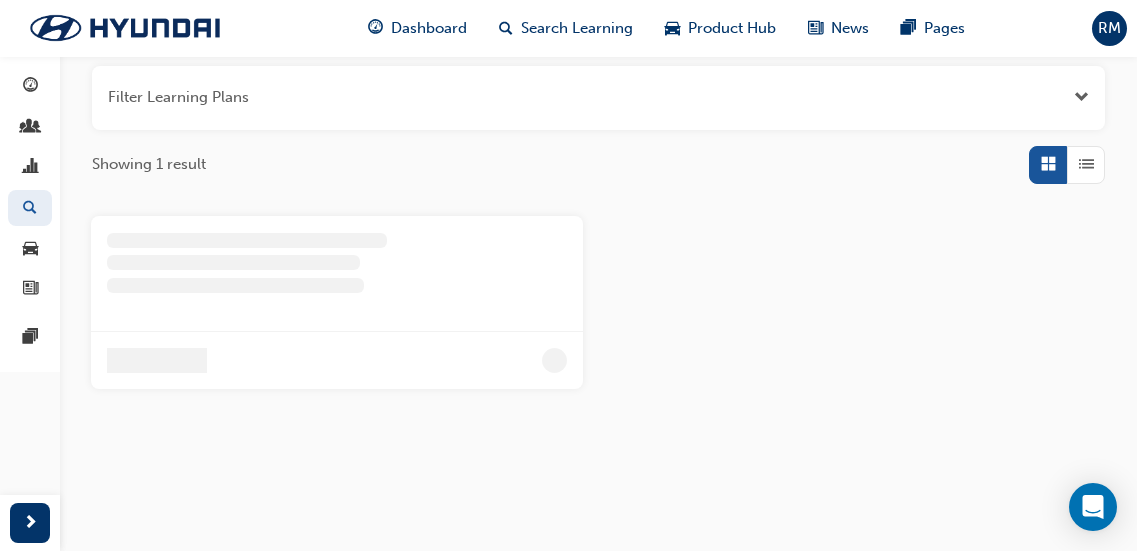 scroll, scrollTop: 300, scrollLeft: 0, axis: vertical 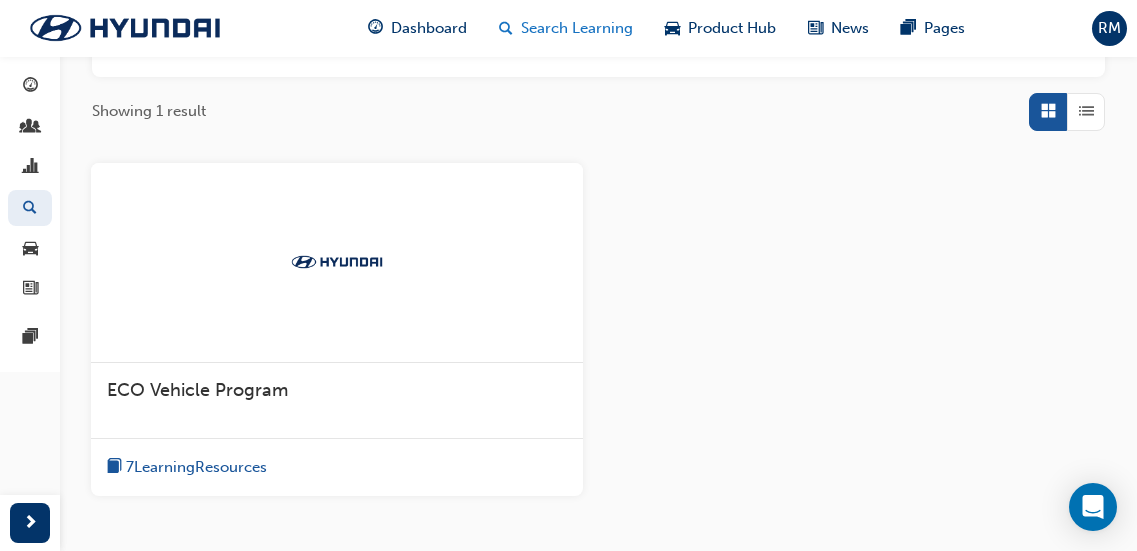 click on "Search Learning" at bounding box center [577, 28] 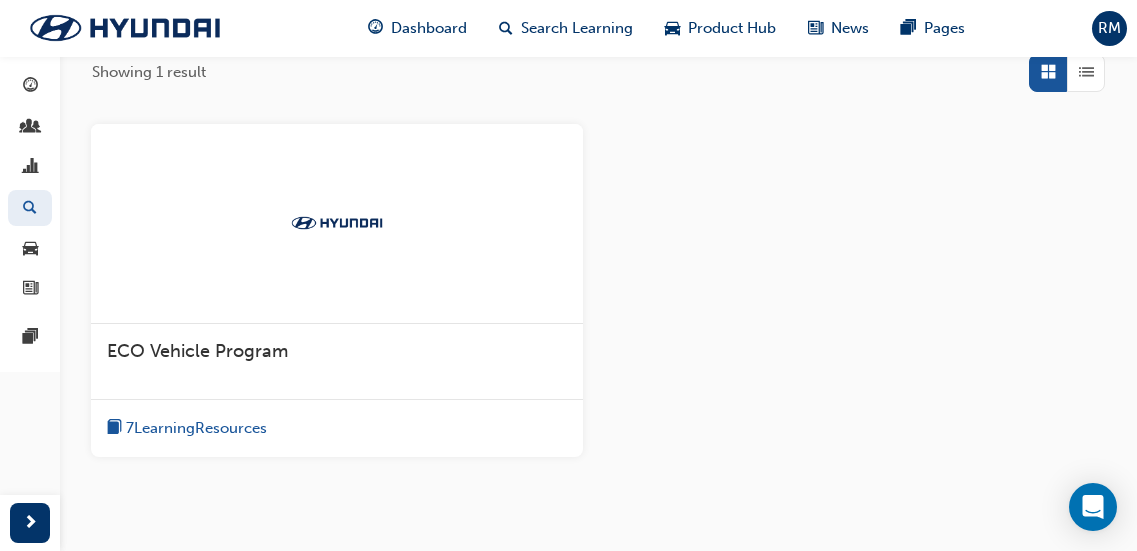 scroll, scrollTop: 439, scrollLeft: 0, axis: vertical 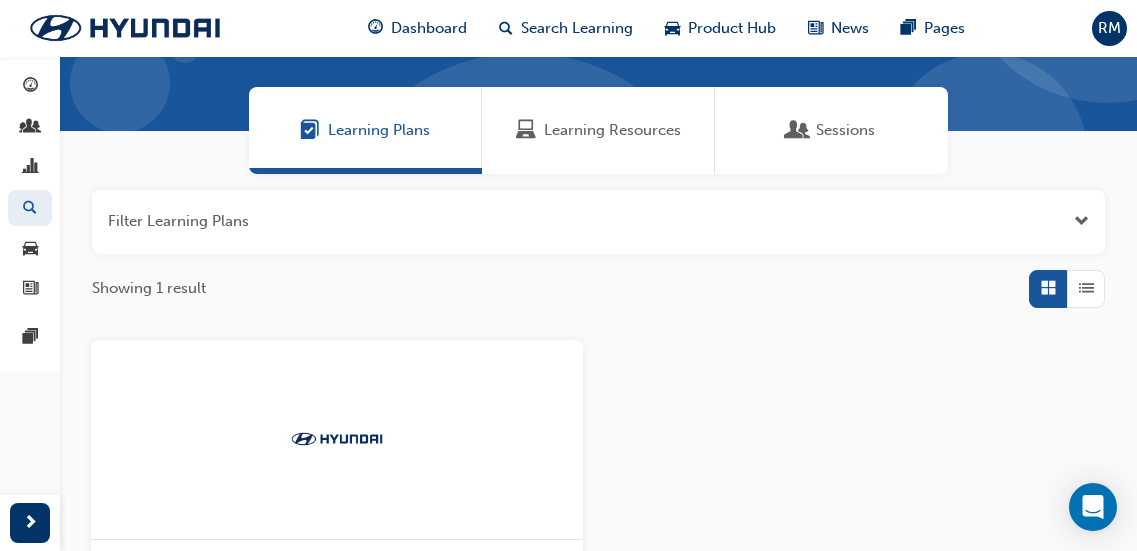 click on "Learning Resources" at bounding box center [612, 130] 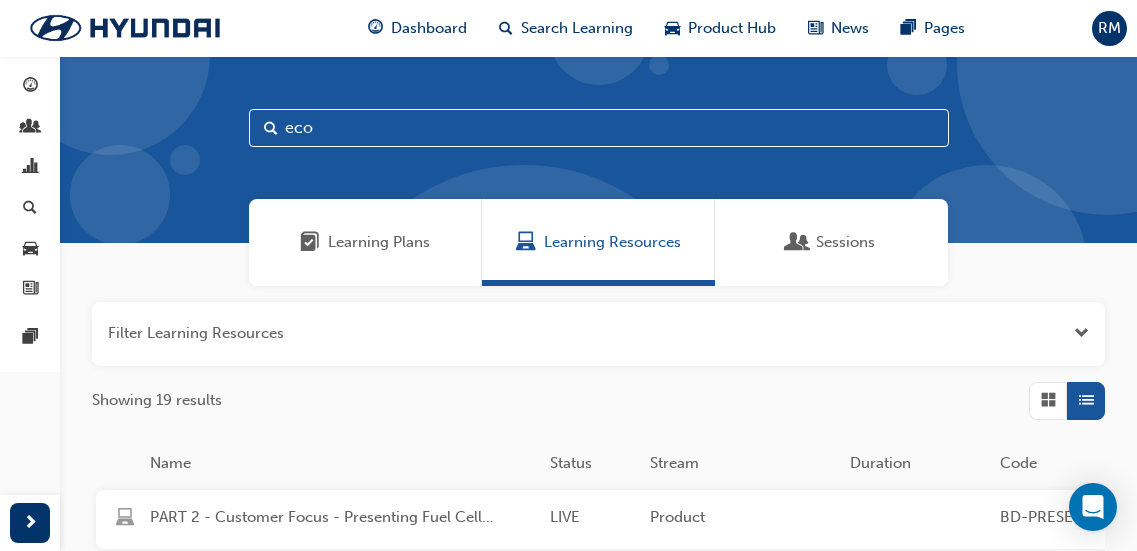 scroll, scrollTop: 0, scrollLeft: 0, axis: both 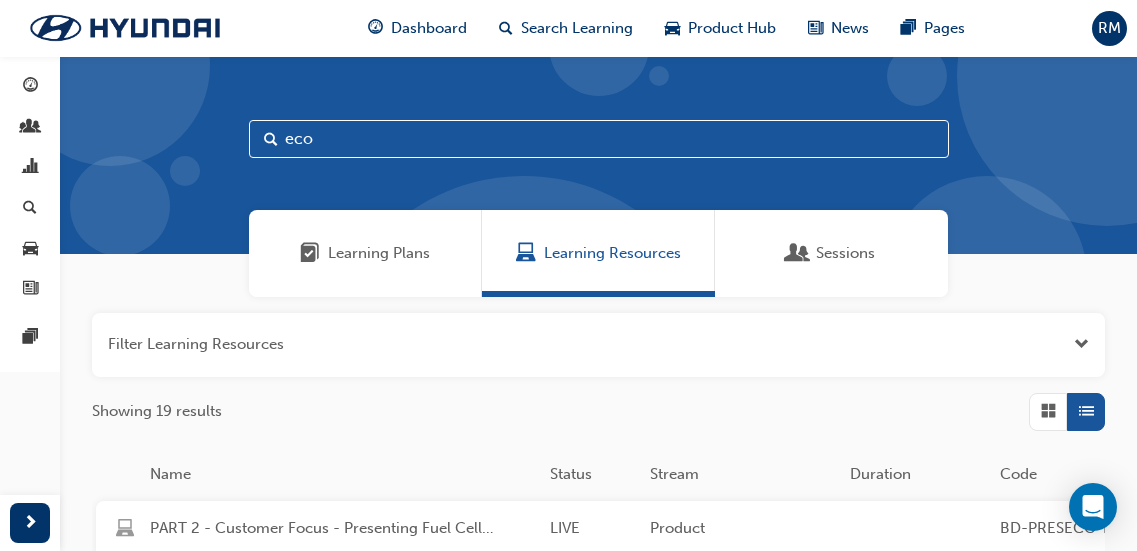 drag, startPoint x: 467, startPoint y: 144, endPoint x: 120, endPoint y: 136, distance: 347.0922 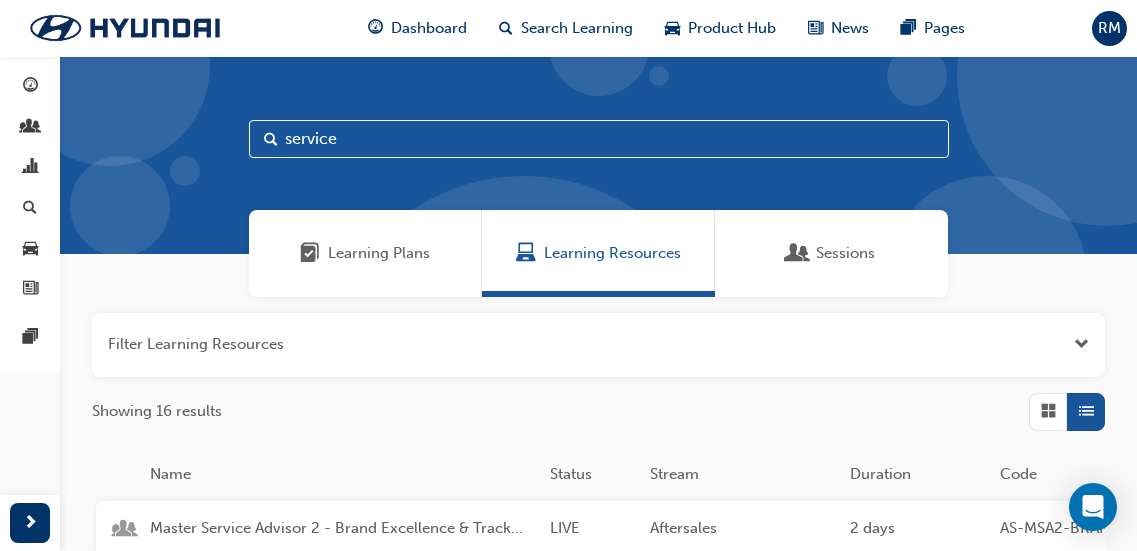 type on "service" 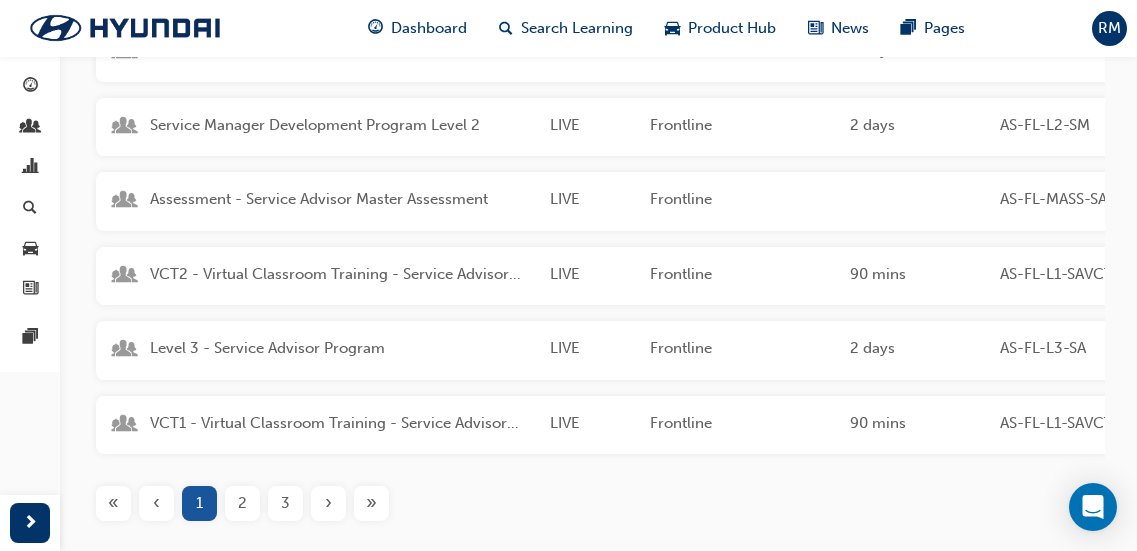 scroll, scrollTop: 500, scrollLeft: 0, axis: vertical 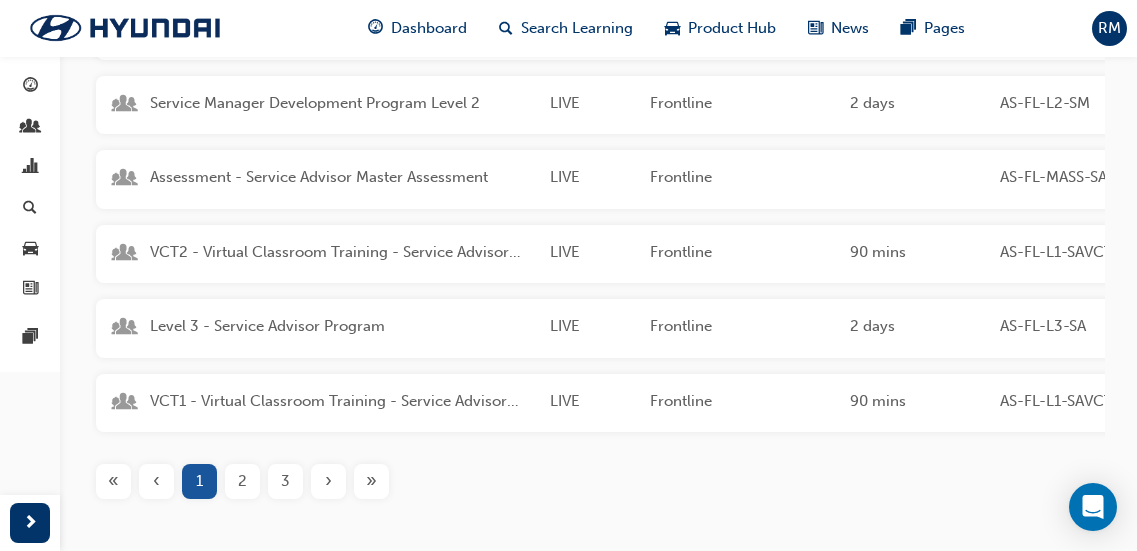 click on "2" at bounding box center [242, 481] 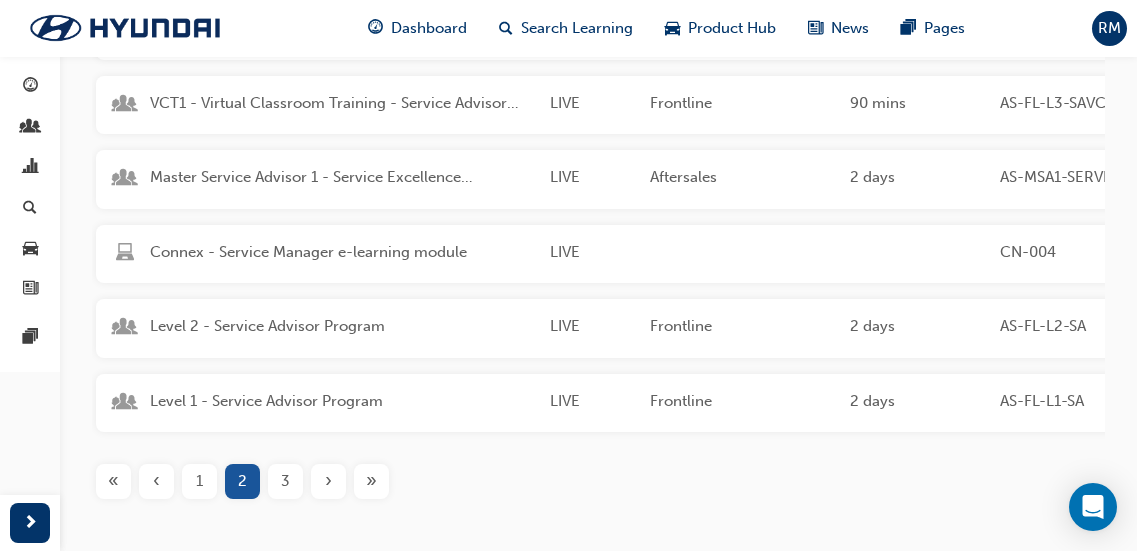 click on "Level 2 - Service Advisor Program LIVE Frontline 2 days AS-FL-L2-SA This Service Advisor course provides Advisors with the skills and confidence to identify customer needs, provide solutions and add value to the customer experience with the Hyundai brand and dealership." at bounding box center (852, 328) 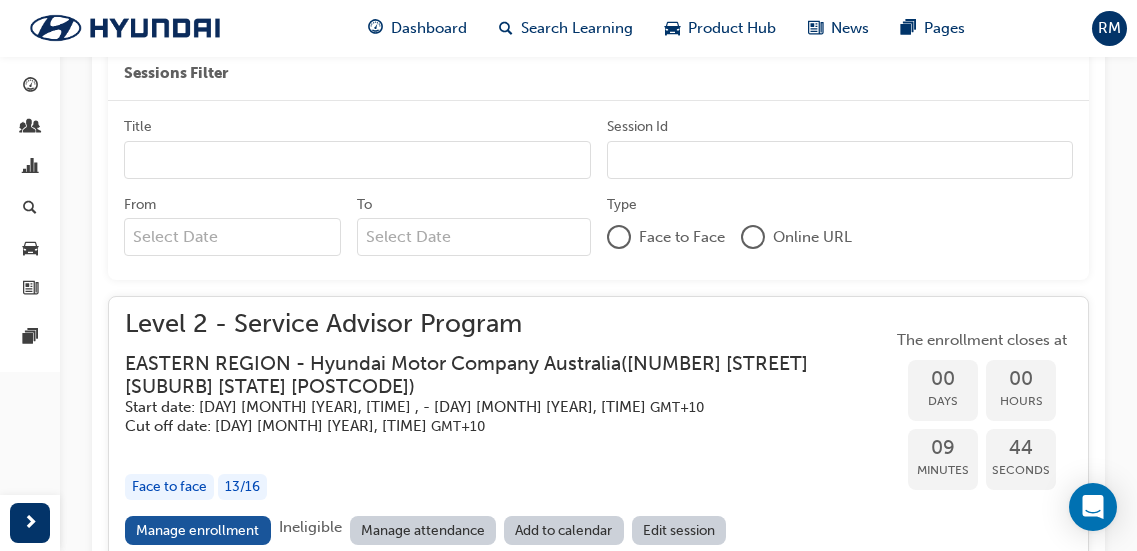 scroll, scrollTop: 1452, scrollLeft: 0, axis: vertical 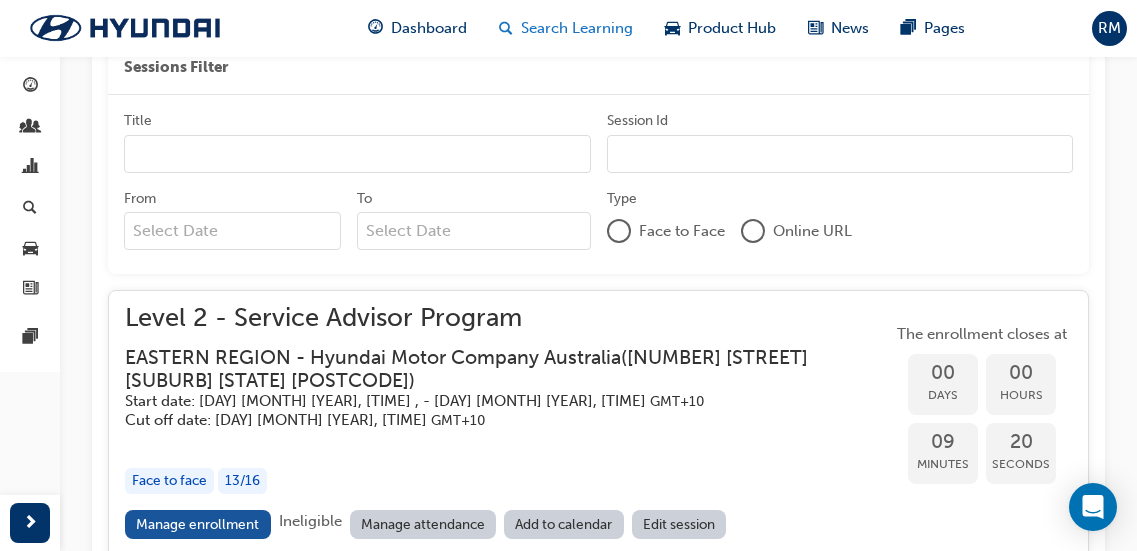click on "Search Learning" at bounding box center [577, 28] 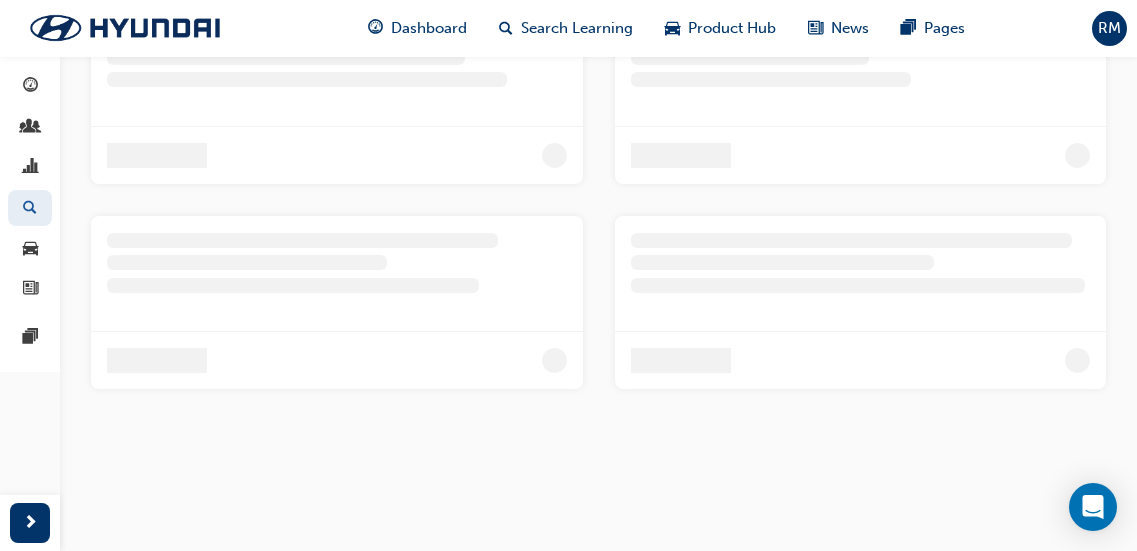 scroll, scrollTop: 828, scrollLeft: 0, axis: vertical 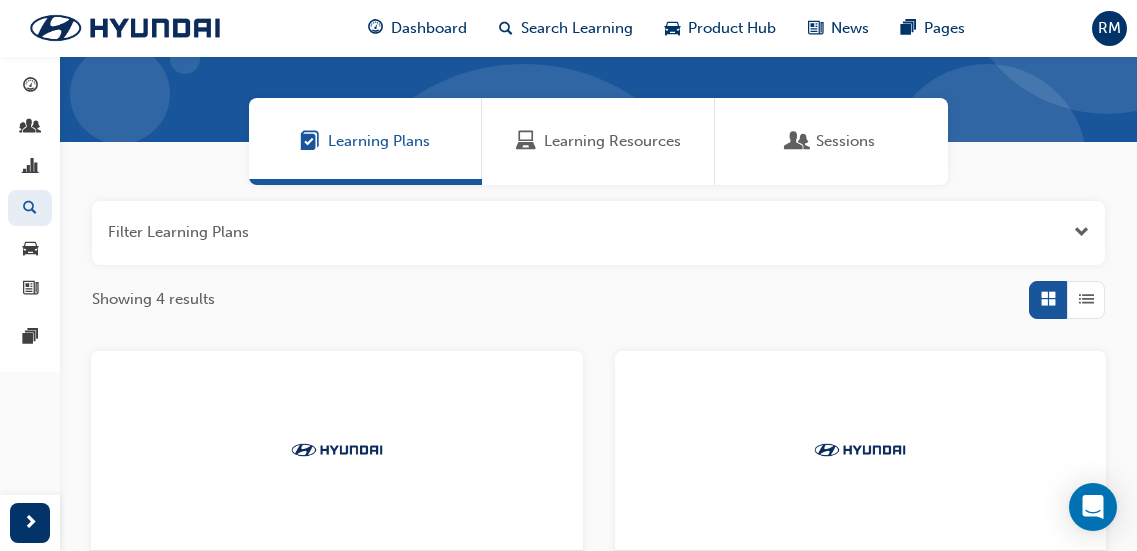 click on "Learning Resources" at bounding box center (598, 141) 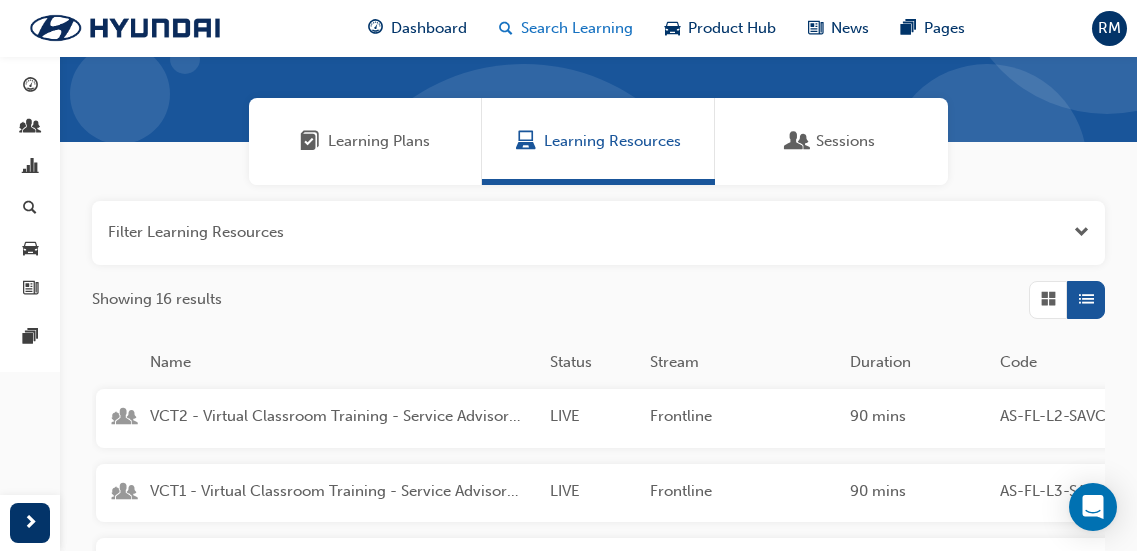 click on "Search Learning" at bounding box center [577, 28] 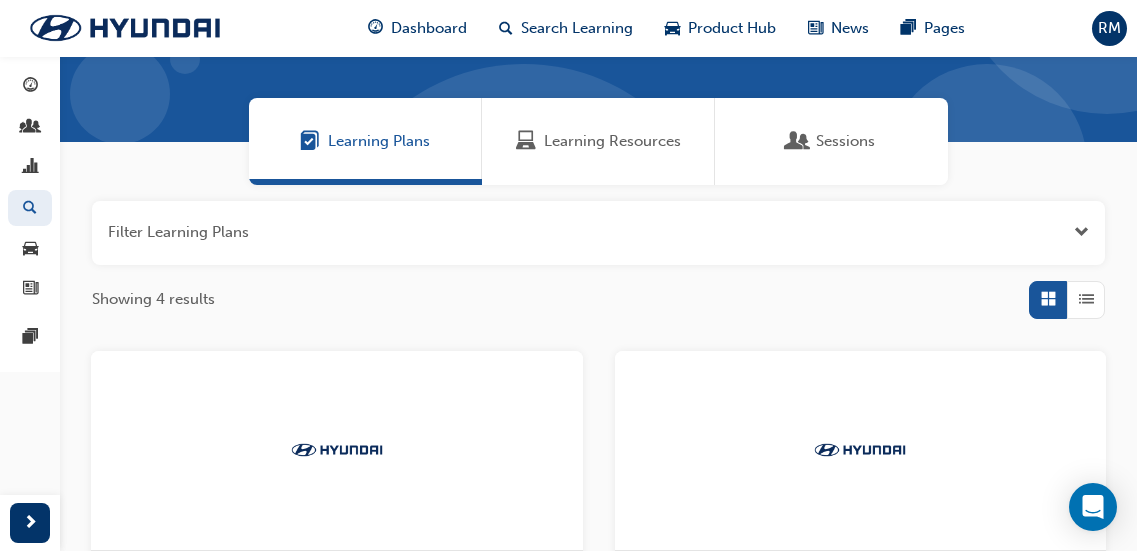 click on "Learning Resources" at bounding box center [612, 141] 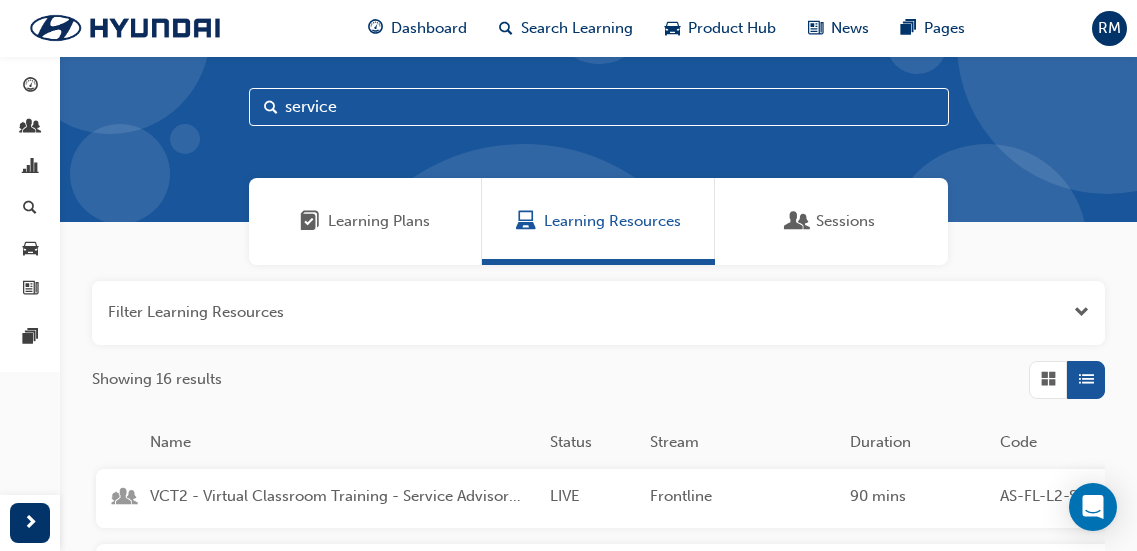 scroll, scrollTop: 0, scrollLeft: 0, axis: both 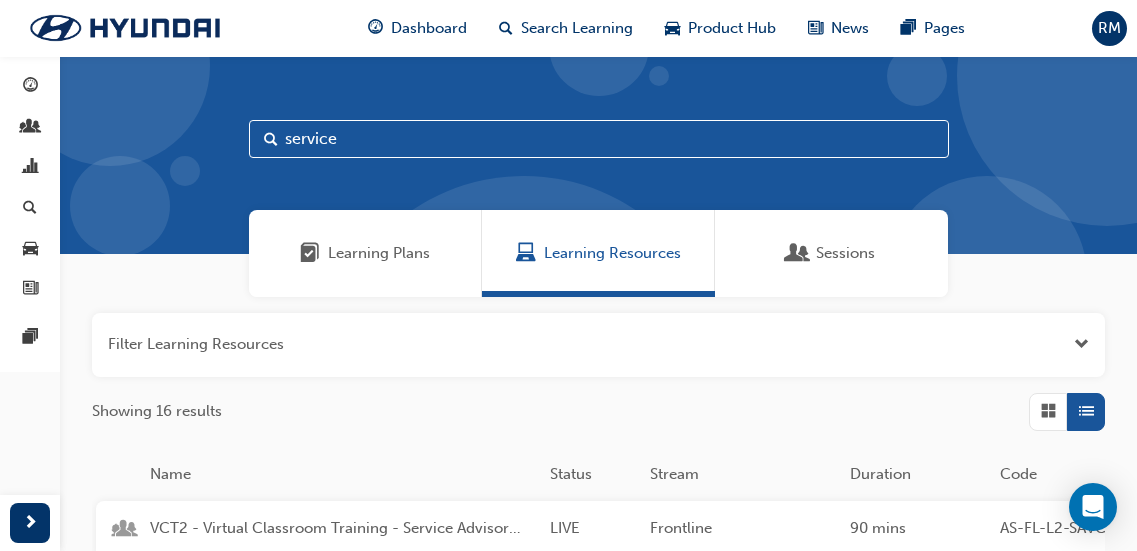 drag, startPoint x: 357, startPoint y: 146, endPoint x: 214, endPoint y: 124, distance: 144.6824 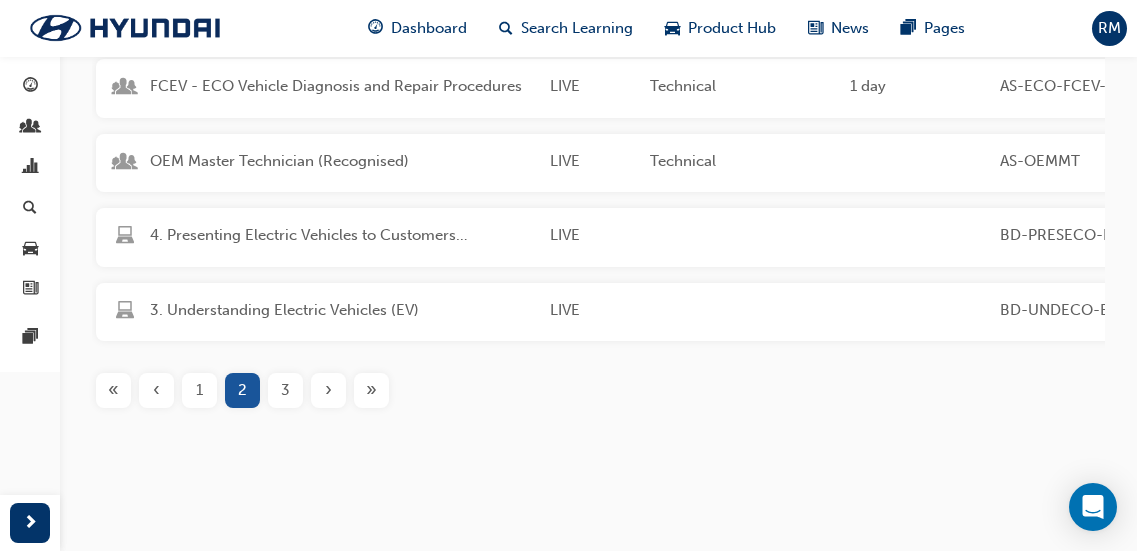 scroll, scrollTop: 600, scrollLeft: 0, axis: vertical 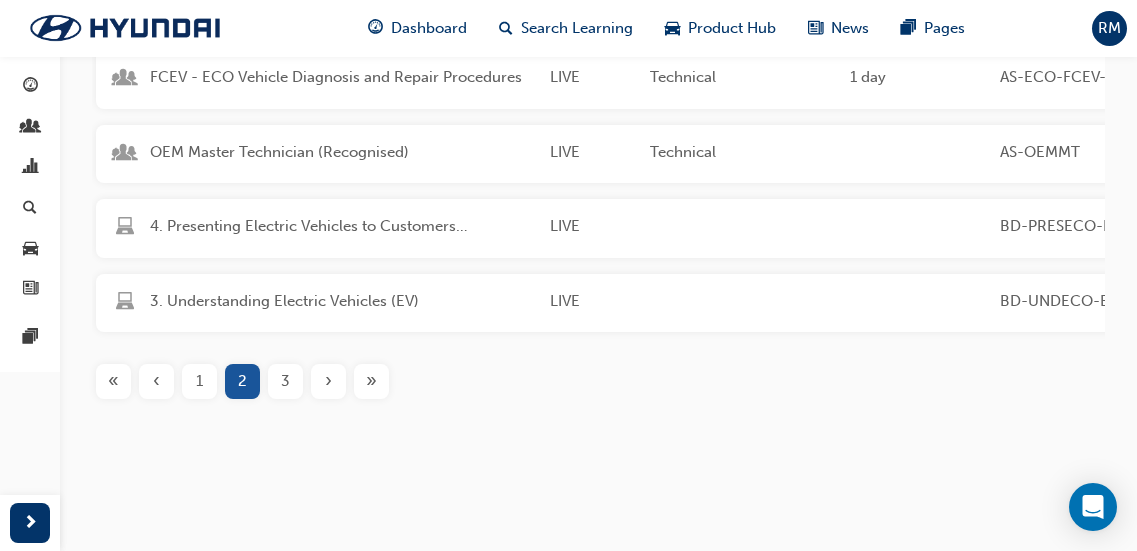 type on "ECO" 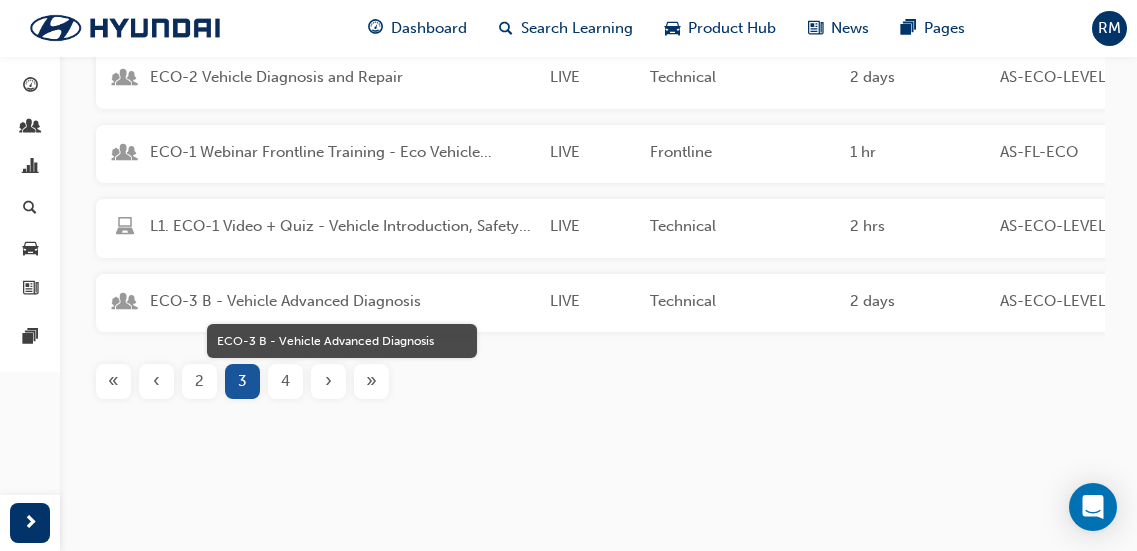 scroll, scrollTop: 500, scrollLeft: 0, axis: vertical 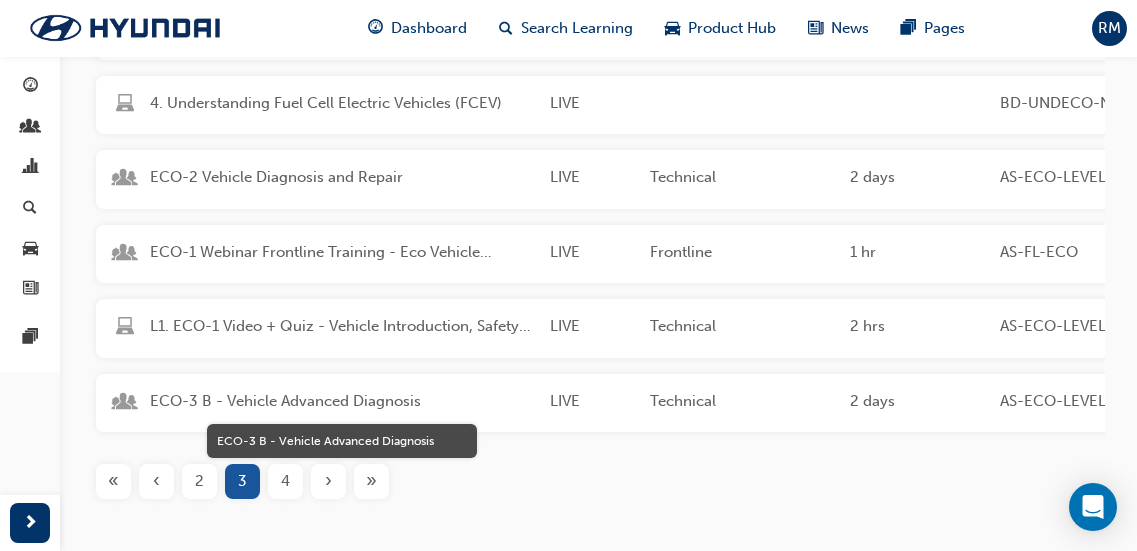 click on "ECO-3 B - Vehicle Advanced Diagnosis" at bounding box center (342, 401) 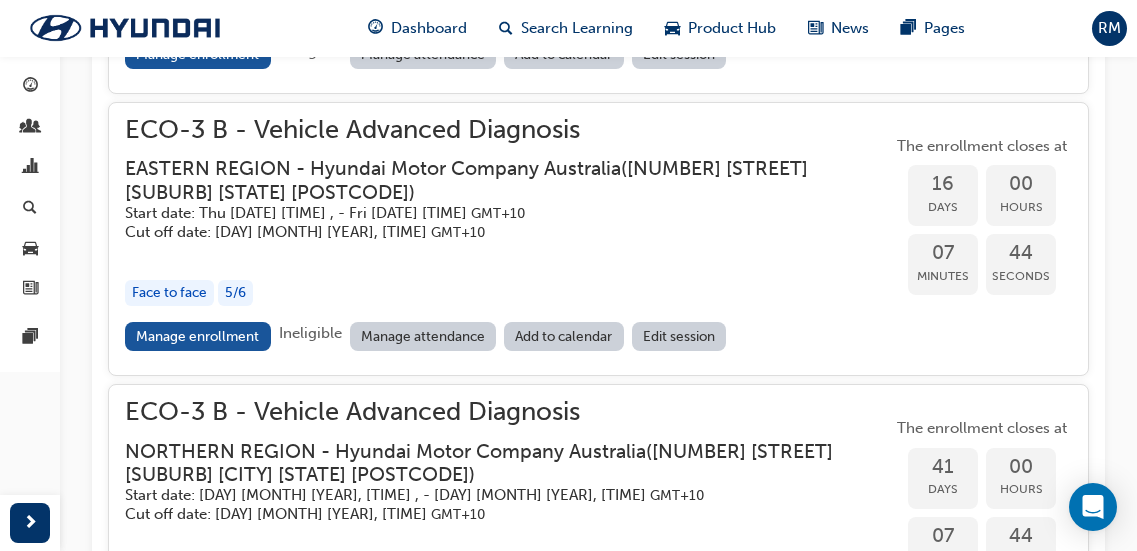 scroll, scrollTop: 2815, scrollLeft: 0, axis: vertical 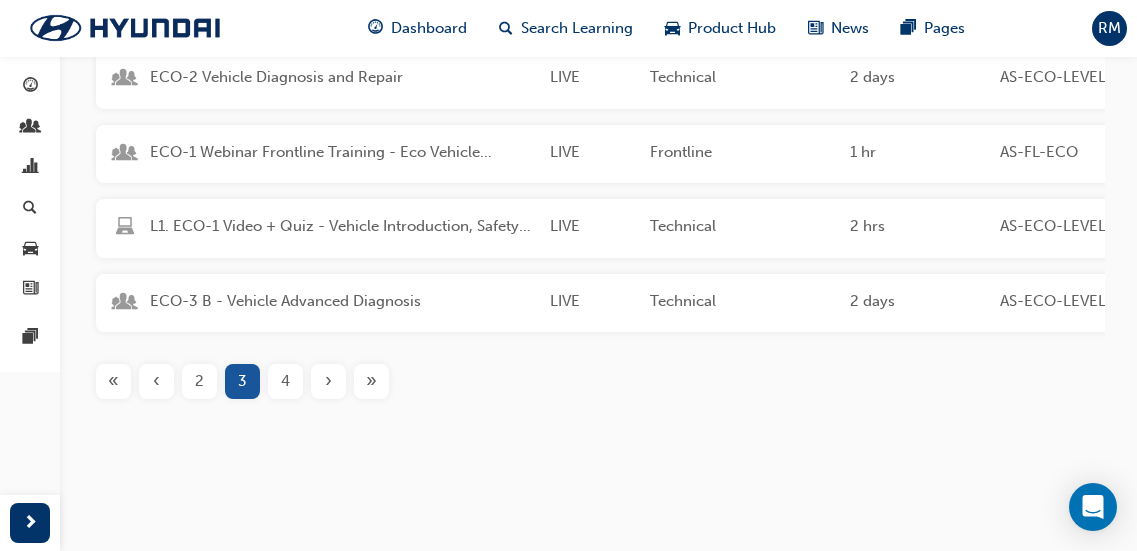 click on "2" at bounding box center [199, 381] 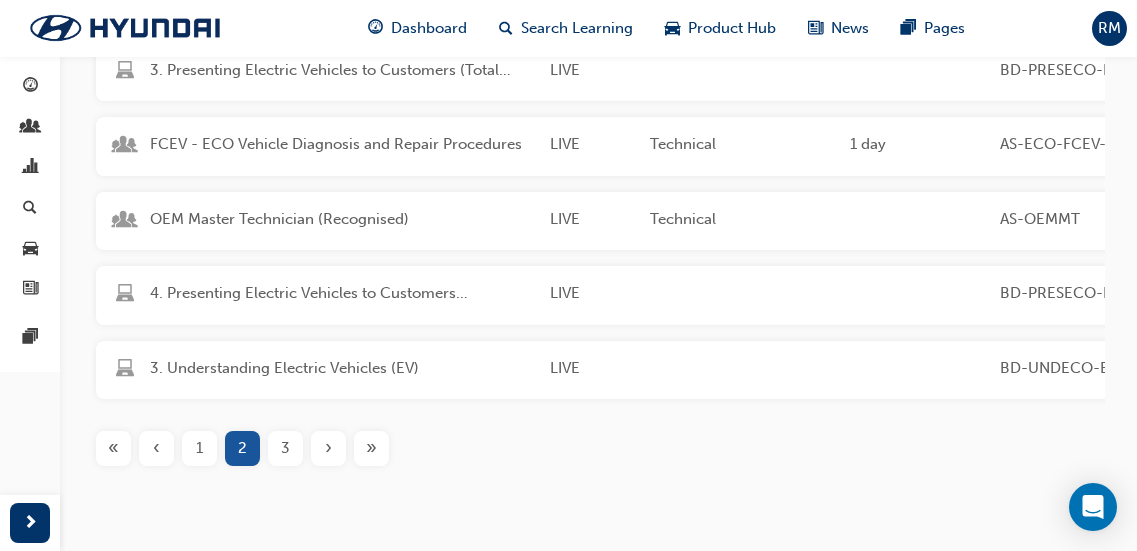 scroll, scrollTop: 600, scrollLeft: 0, axis: vertical 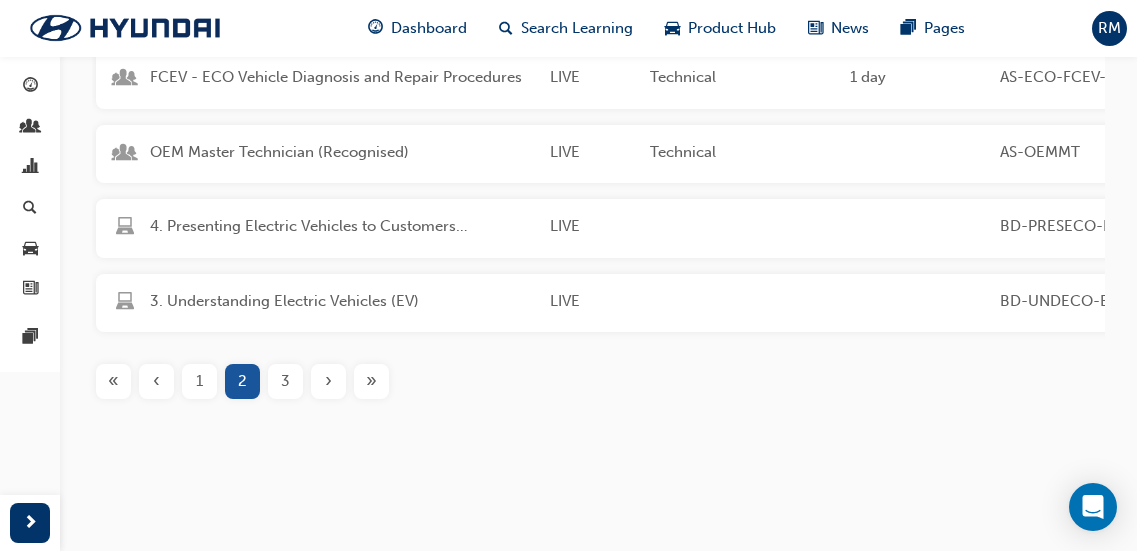 click on "1" at bounding box center [199, 381] 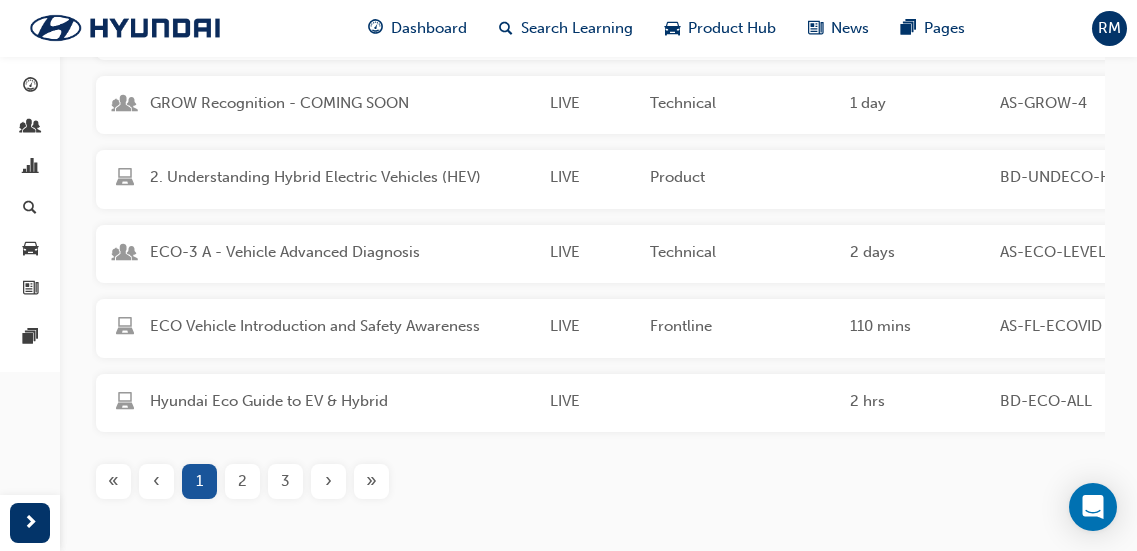 click on "ECO-3 A - Vehicle Advanced Diagnosis" at bounding box center [342, 252] 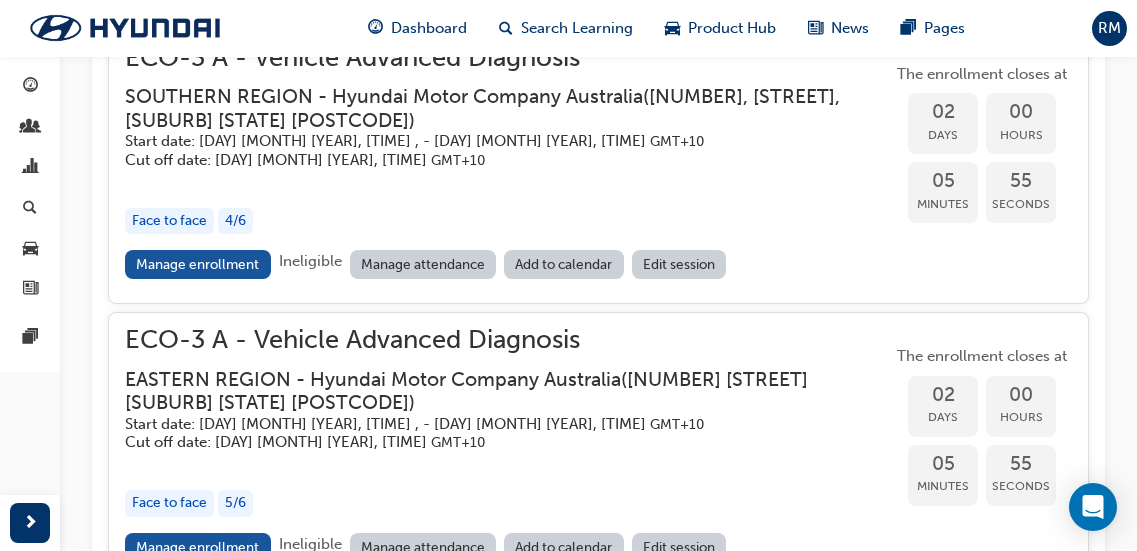 scroll, scrollTop: 2846, scrollLeft: 0, axis: vertical 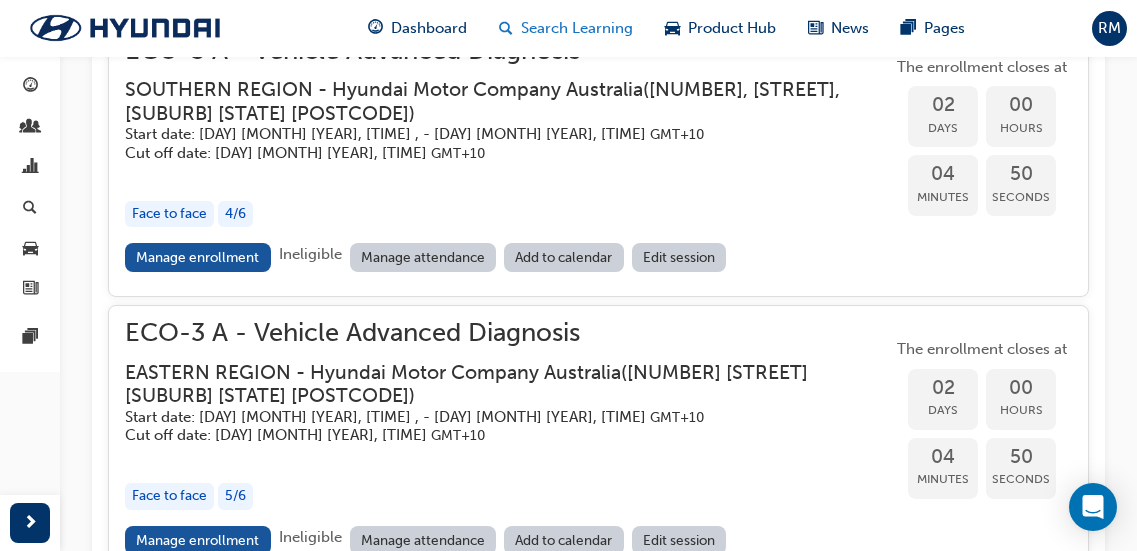click on "Search Learning" at bounding box center (577, 28) 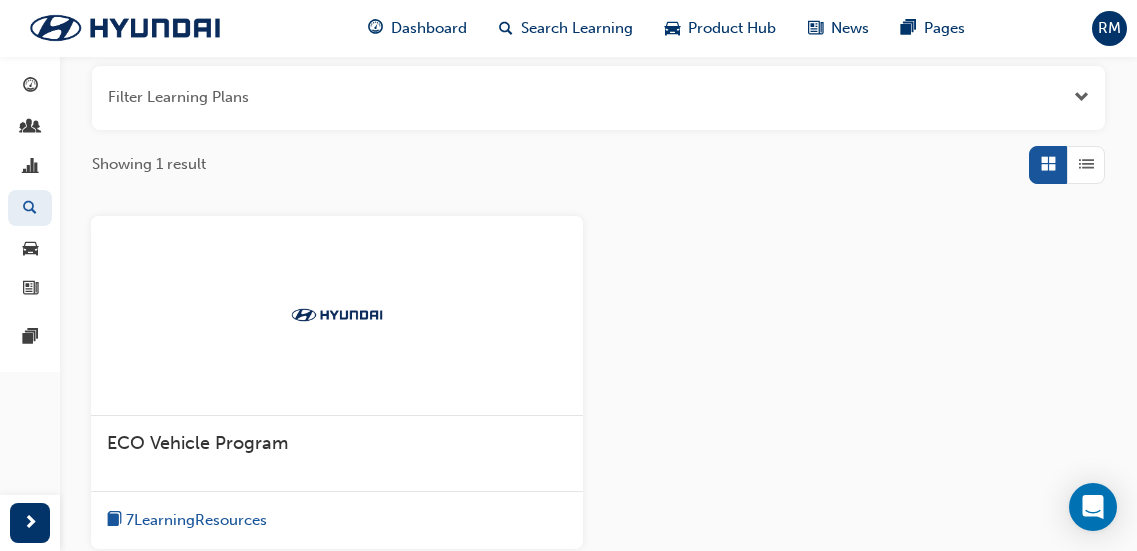 scroll, scrollTop: 439, scrollLeft: 0, axis: vertical 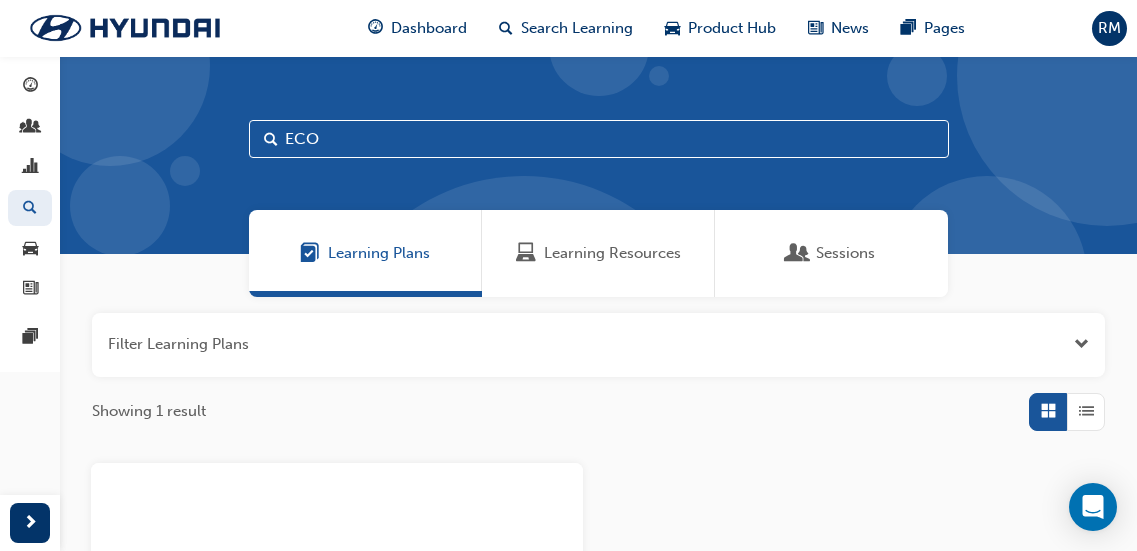click on "Learning Resources" at bounding box center [612, 253] 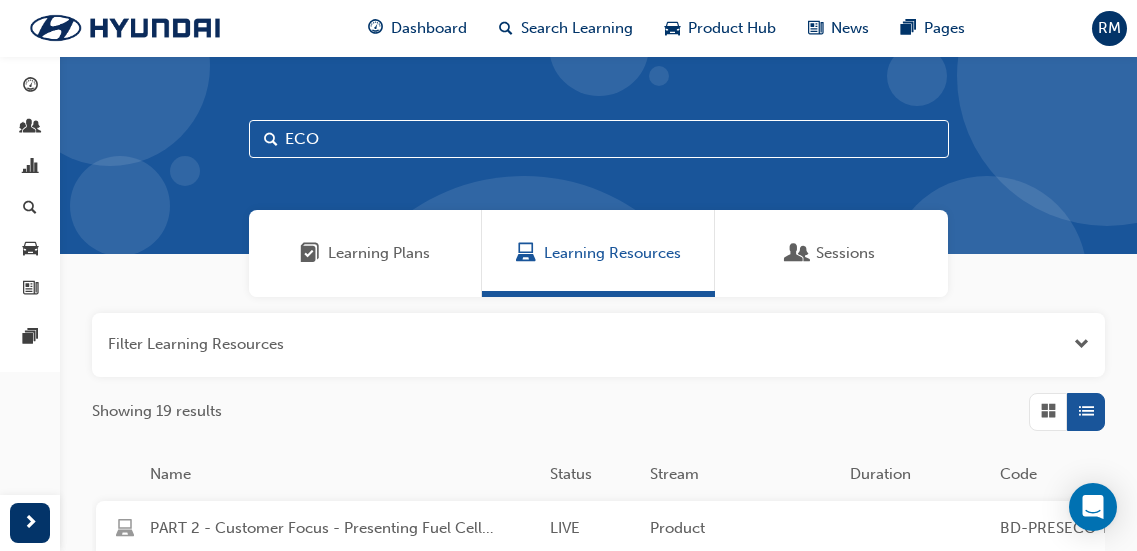 drag, startPoint x: 359, startPoint y: 137, endPoint x: 189, endPoint y: 122, distance: 170.66048 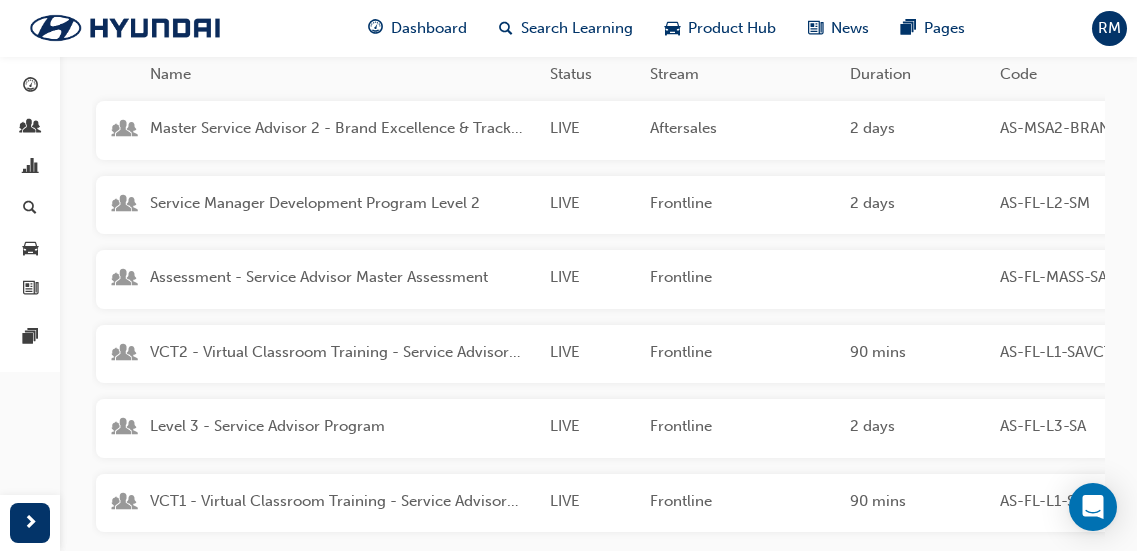 scroll, scrollTop: 500, scrollLeft: 0, axis: vertical 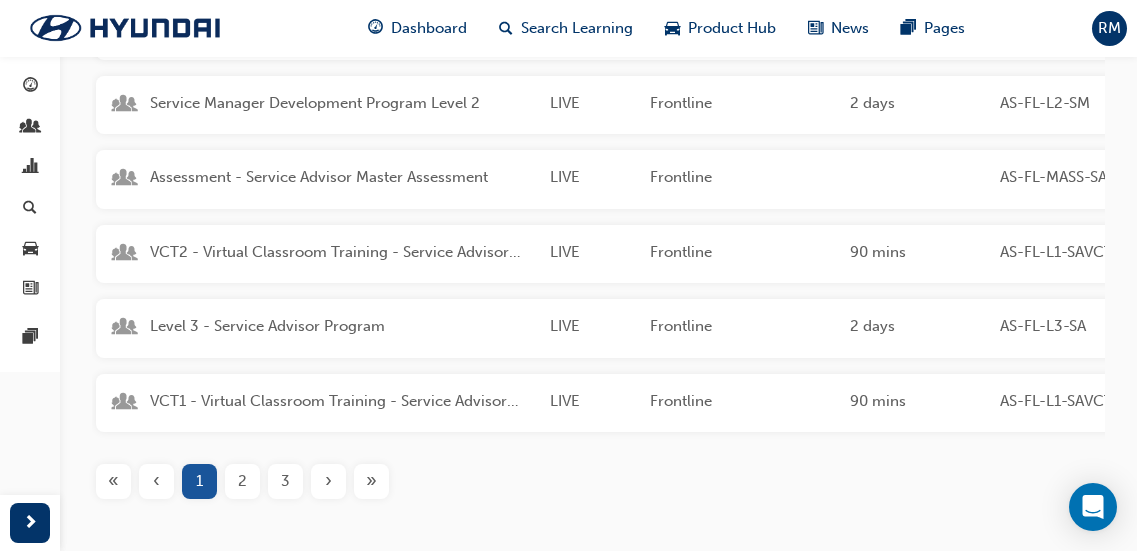 type on "serv" 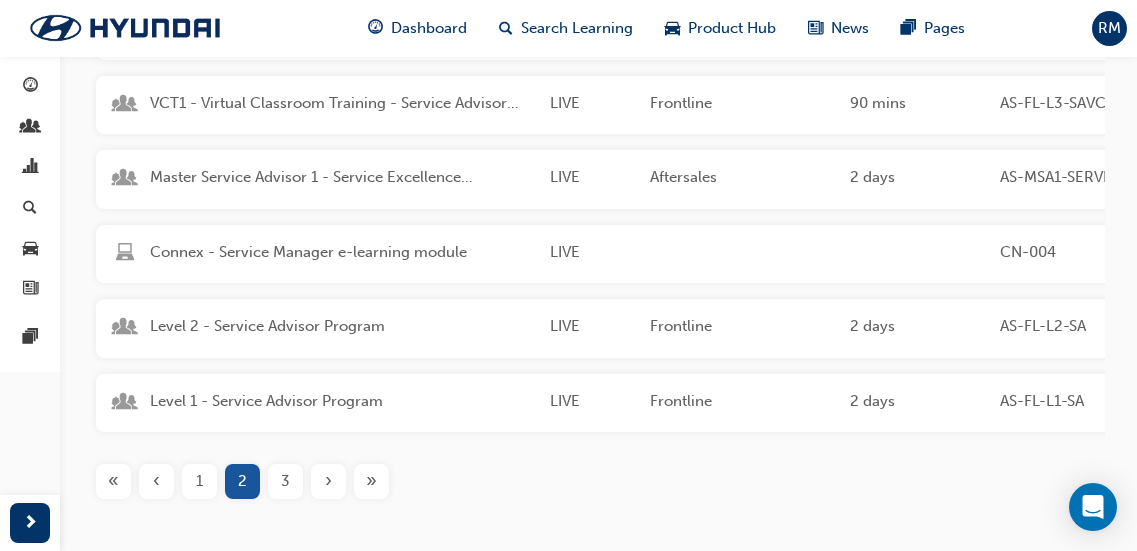 click on "Level 2 - Service Advisor Program" at bounding box center [342, 328] 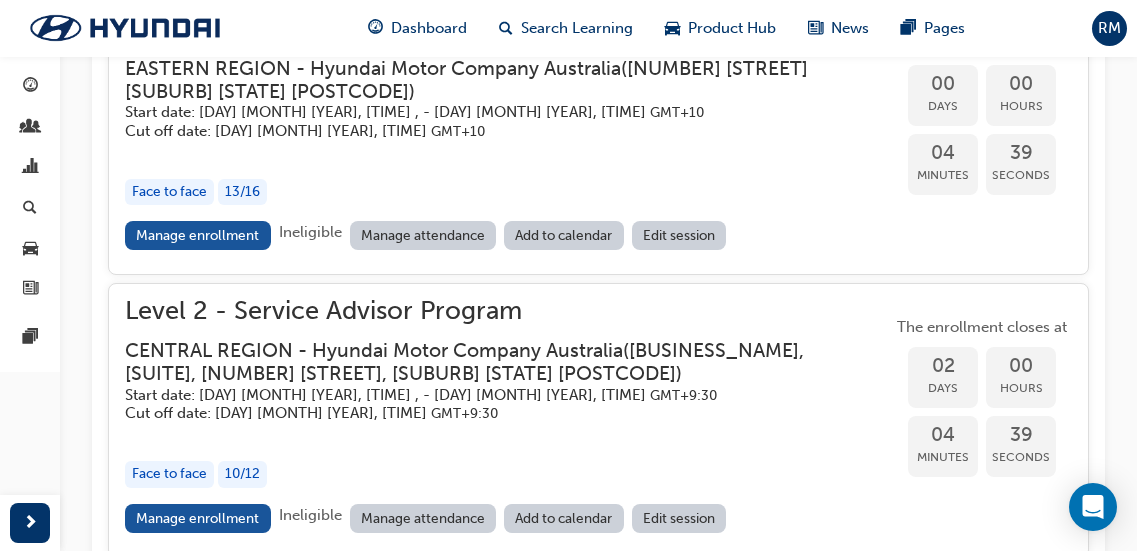 scroll, scrollTop: 1742, scrollLeft: 0, axis: vertical 